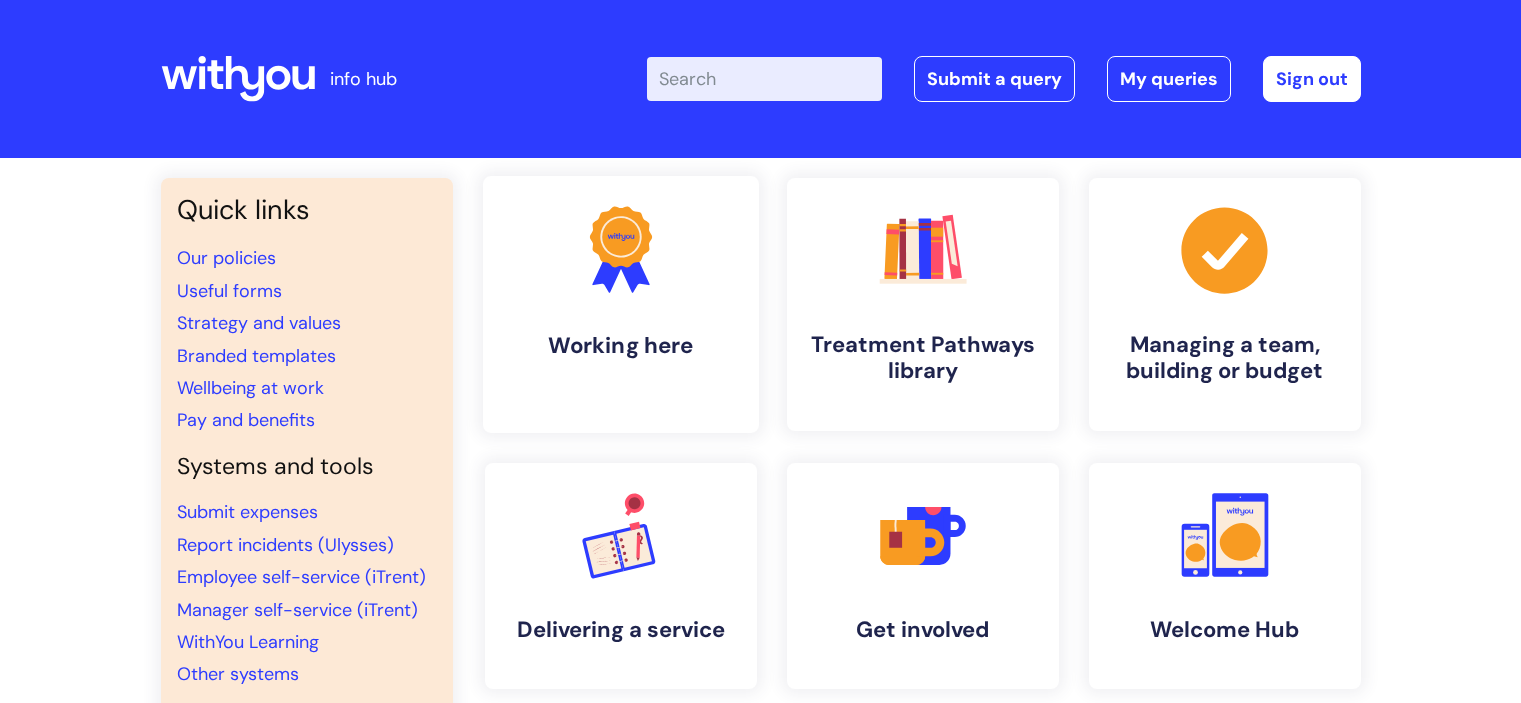 scroll, scrollTop: 0, scrollLeft: 0, axis: both 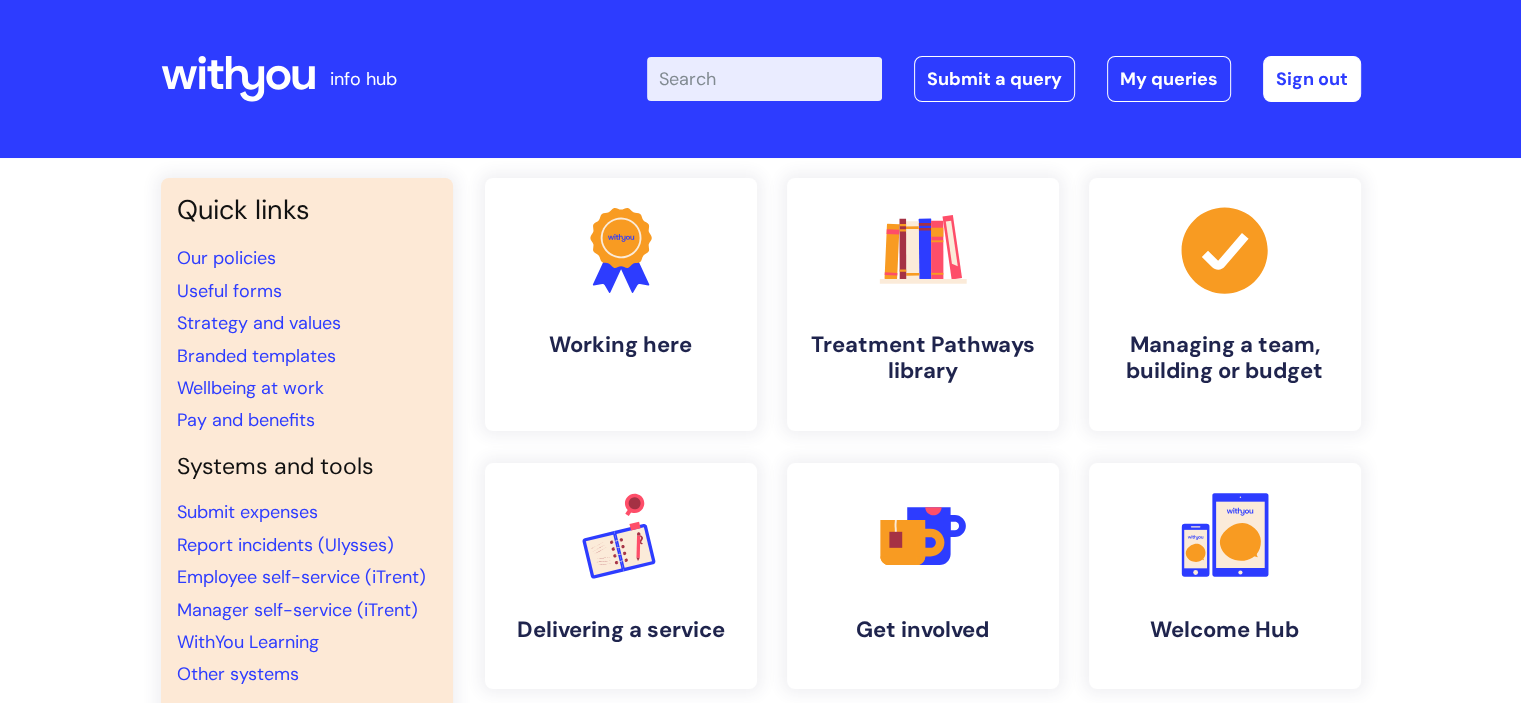 click on "Enter your search term here..." at bounding box center (764, 79) 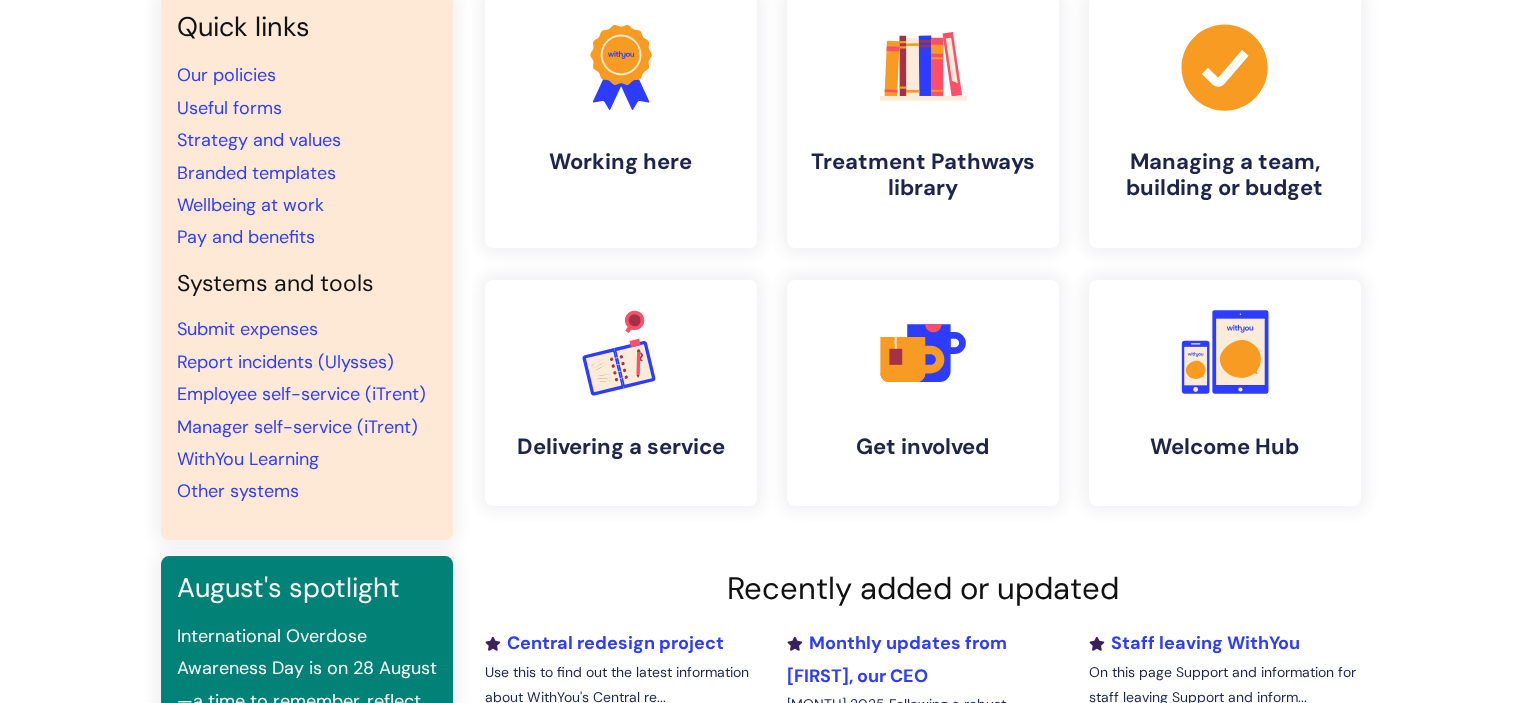 scroll, scrollTop: 0, scrollLeft: 0, axis: both 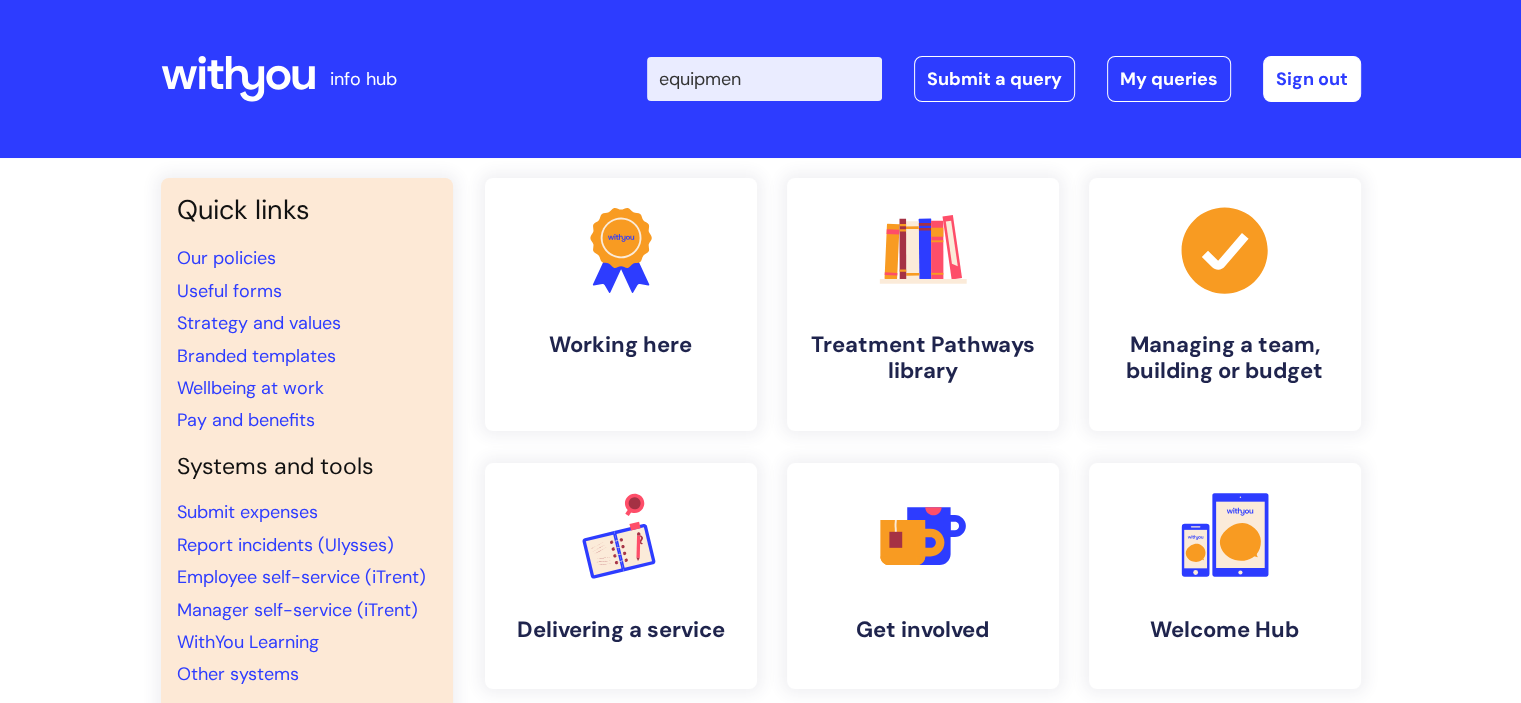 type on "equipment" 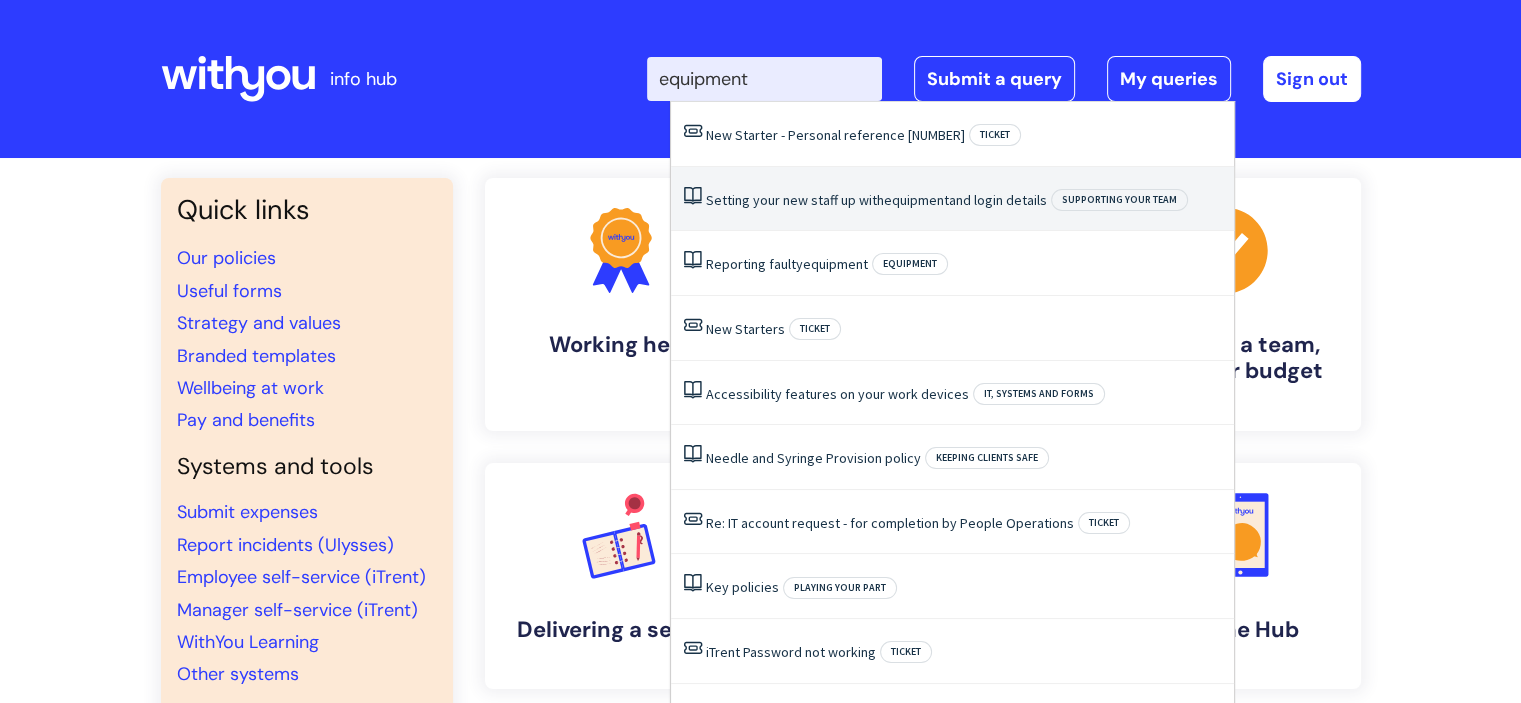 type 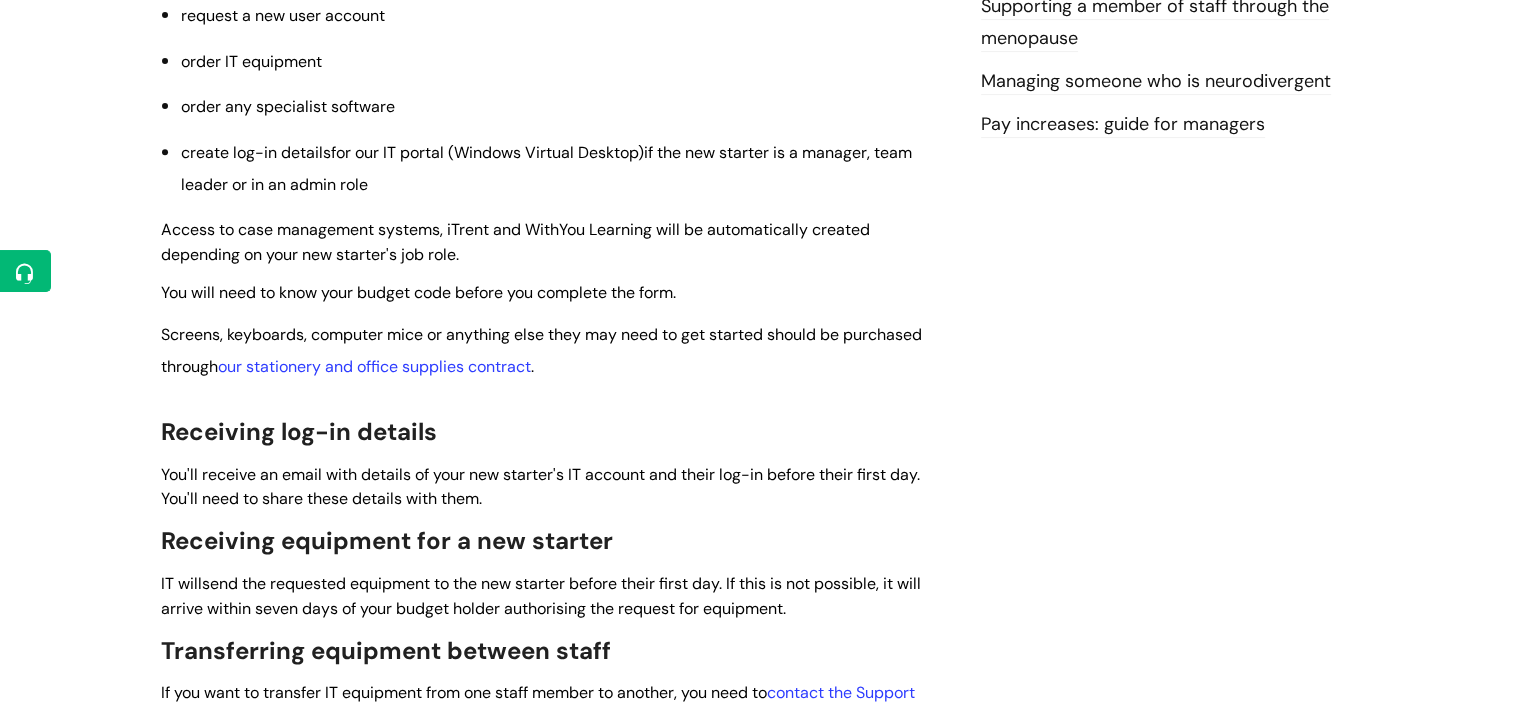 scroll, scrollTop: 811, scrollLeft: 0, axis: vertical 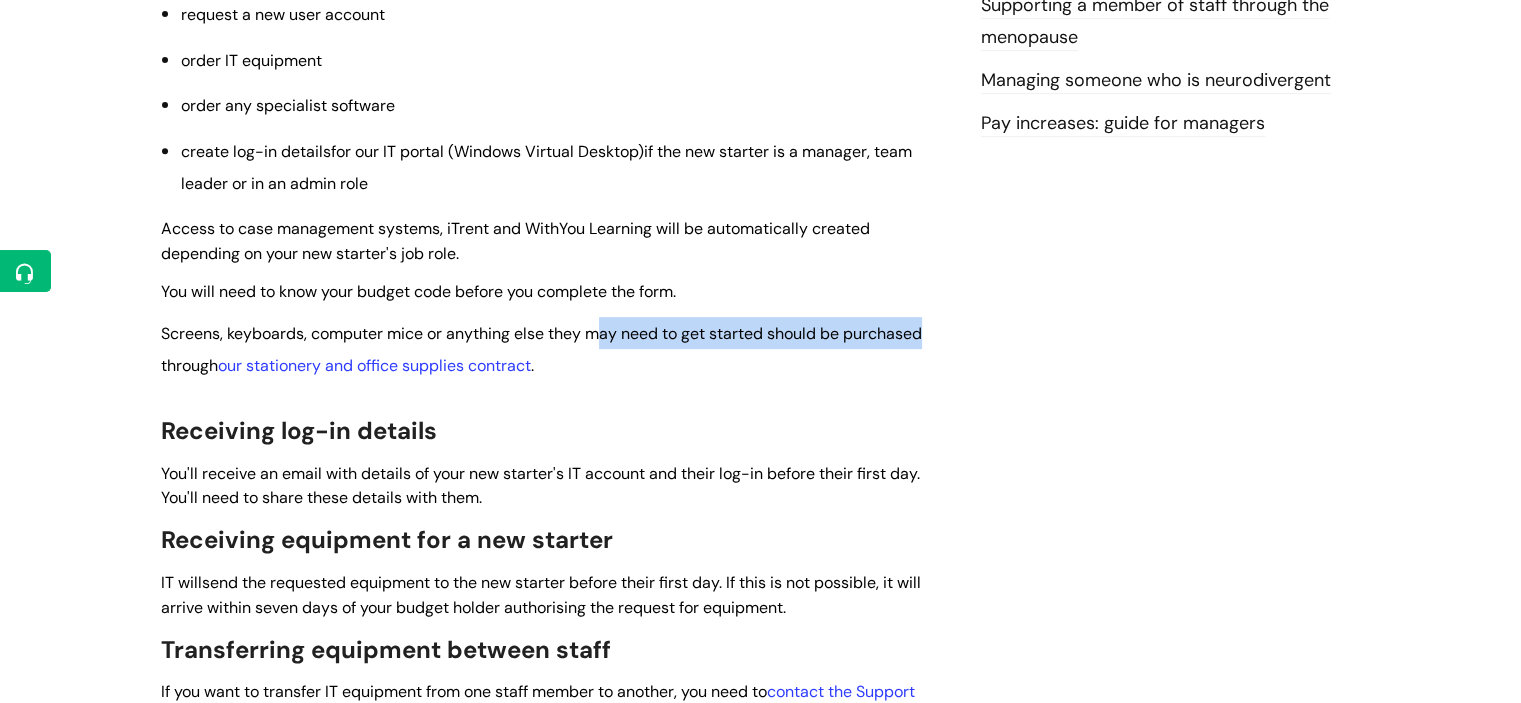 drag, startPoint x: 624, startPoint y: 332, endPoint x: 943, endPoint y: 308, distance: 319.90155 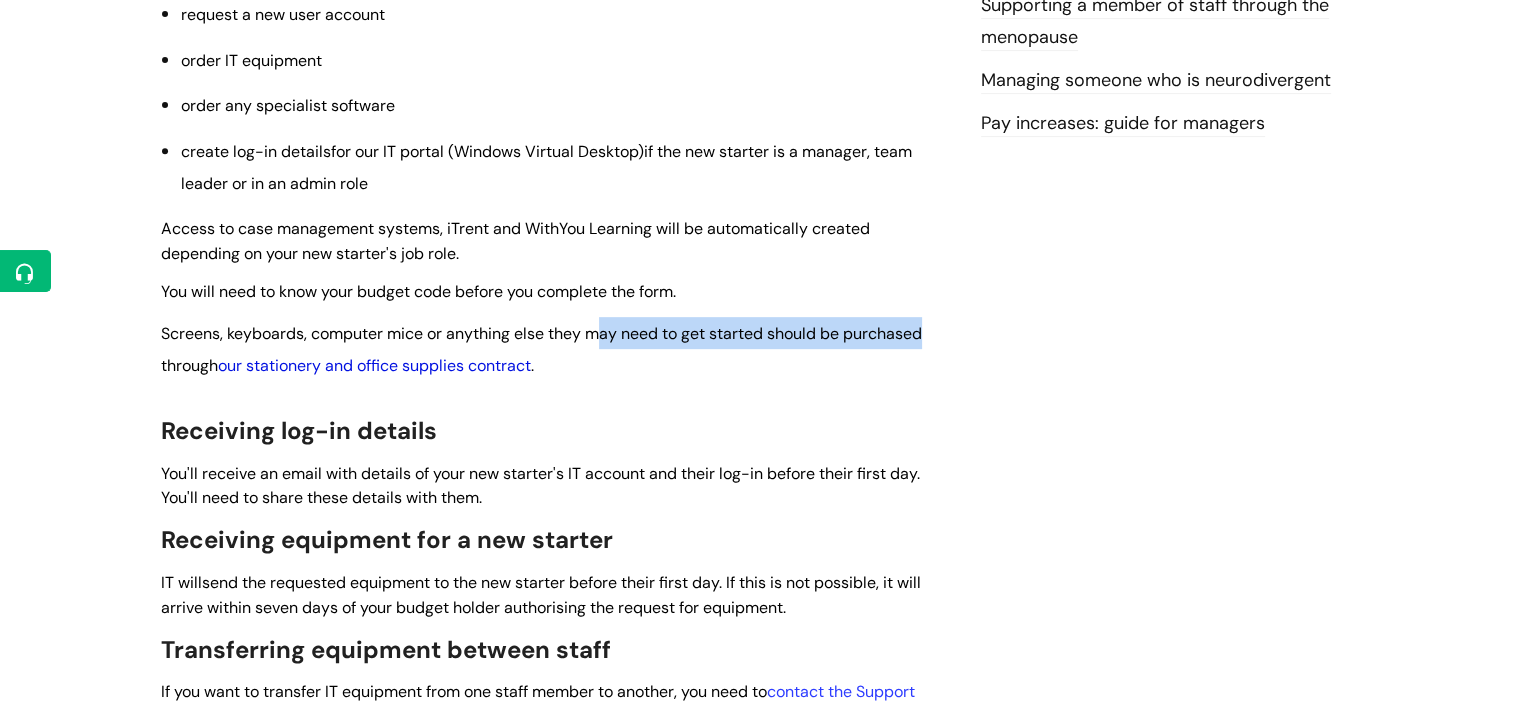 click on "our stationery and office supplies contract" at bounding box center (374, 365) 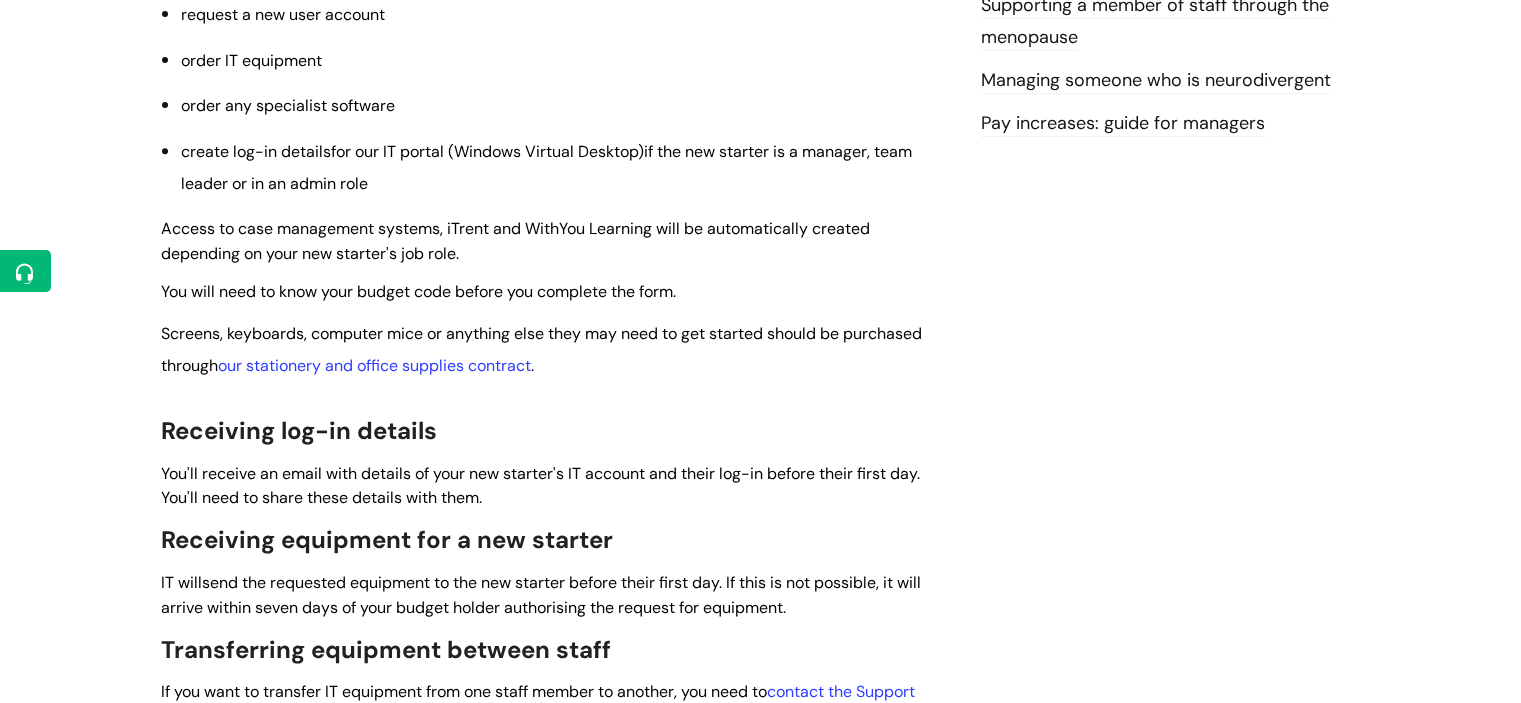 click on "Receiving log-in details" at bounding box center [556, 430] 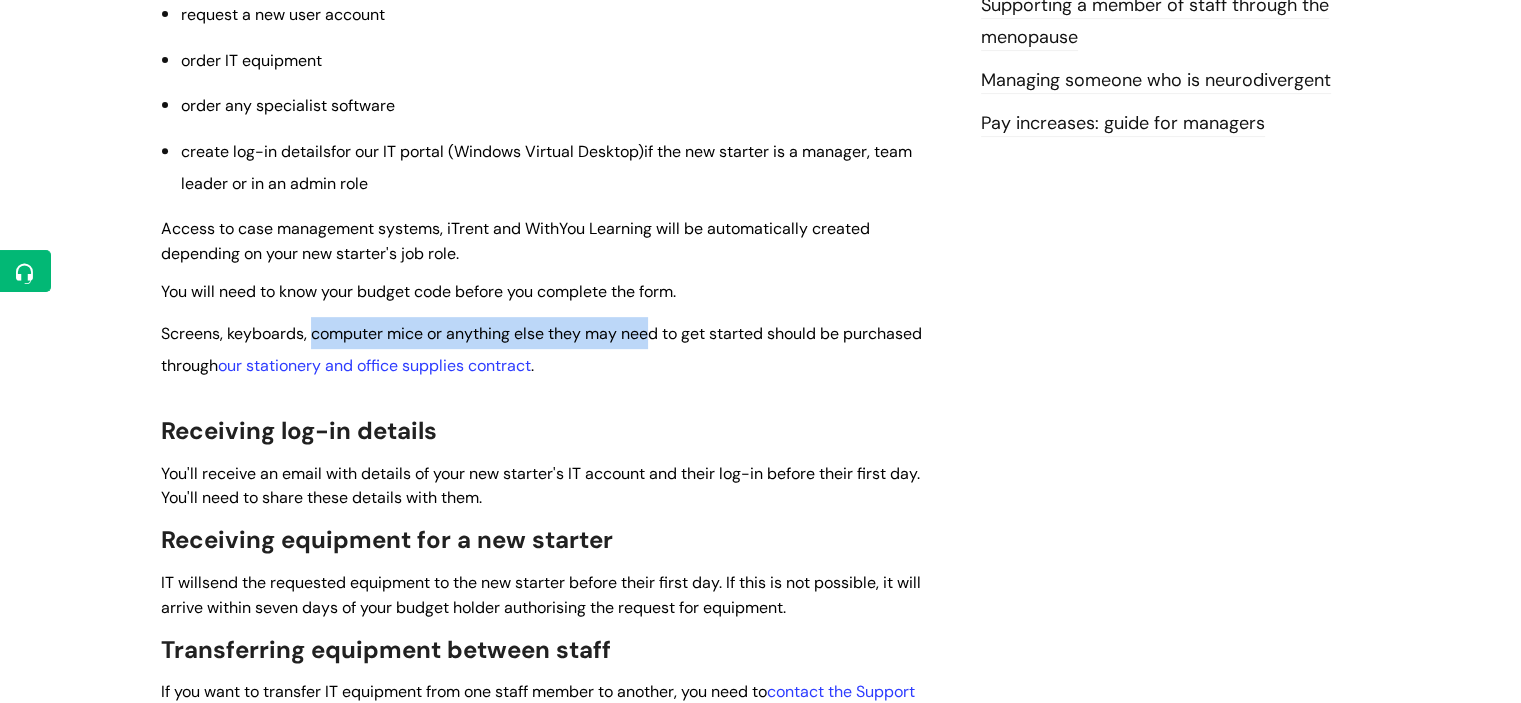 drag, startPoint x: 314, startPoint y: 331, endPoint x: 653, endPoint y: 333, distance: 339.0059 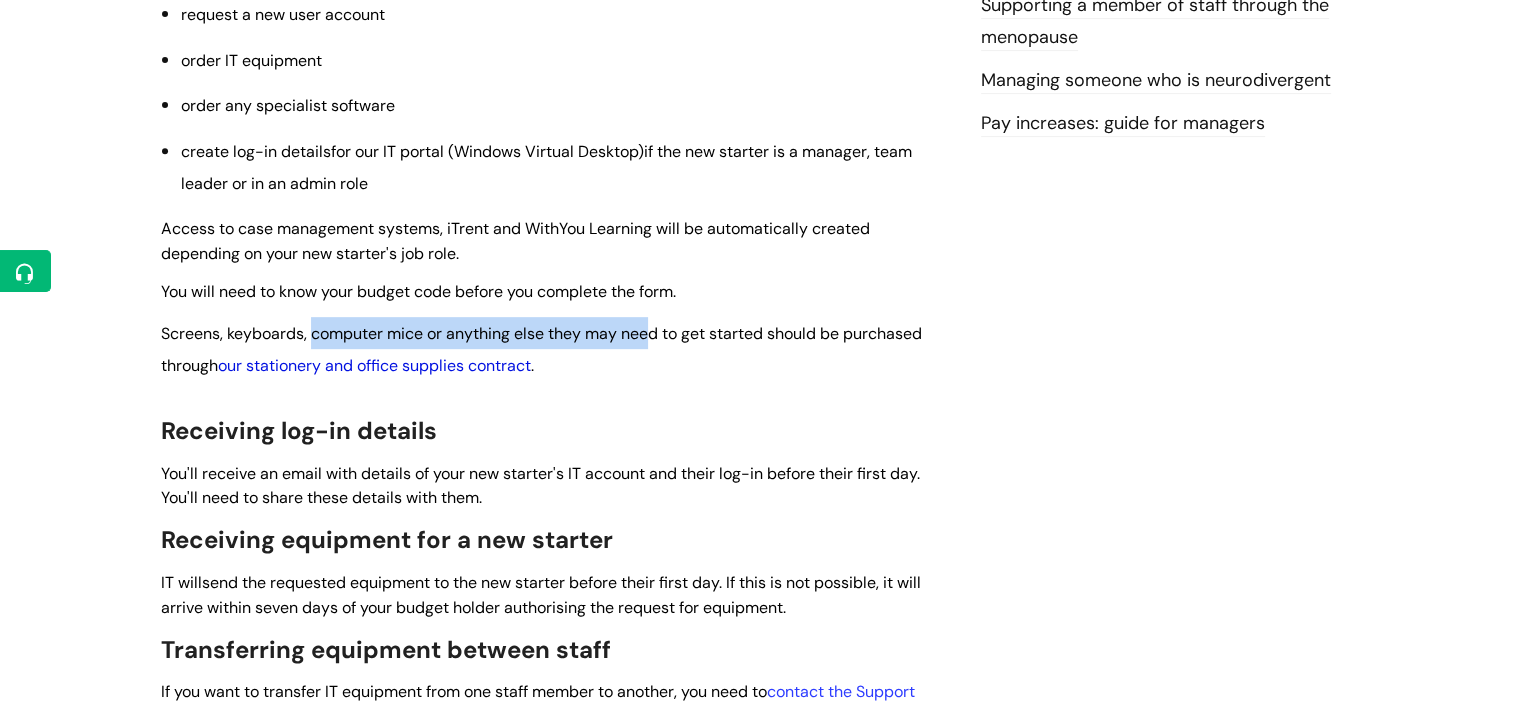 click on "our stationery and office supplies contract" at bounding box center [374, 365] 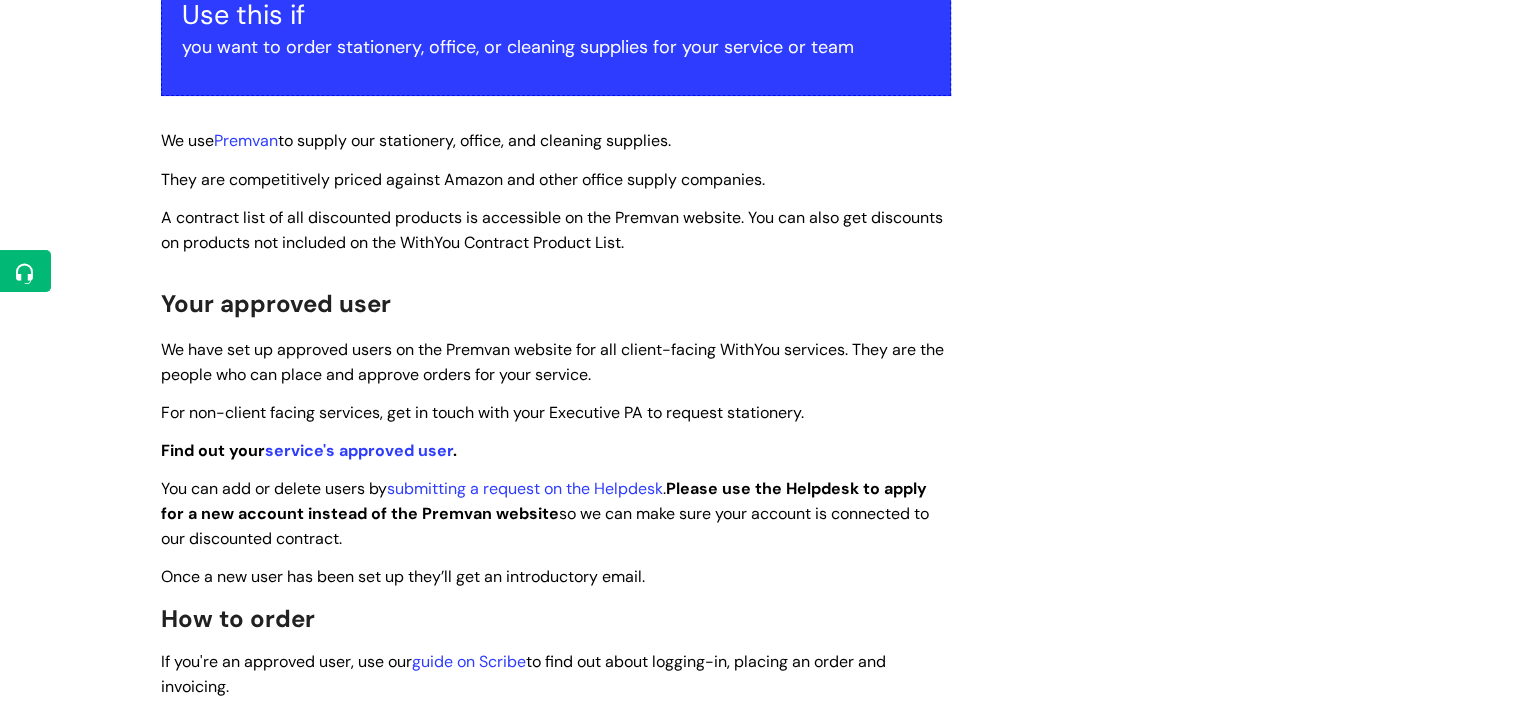 scroll, scrollTop: 467, scrollLeft: 0, axis: vertical 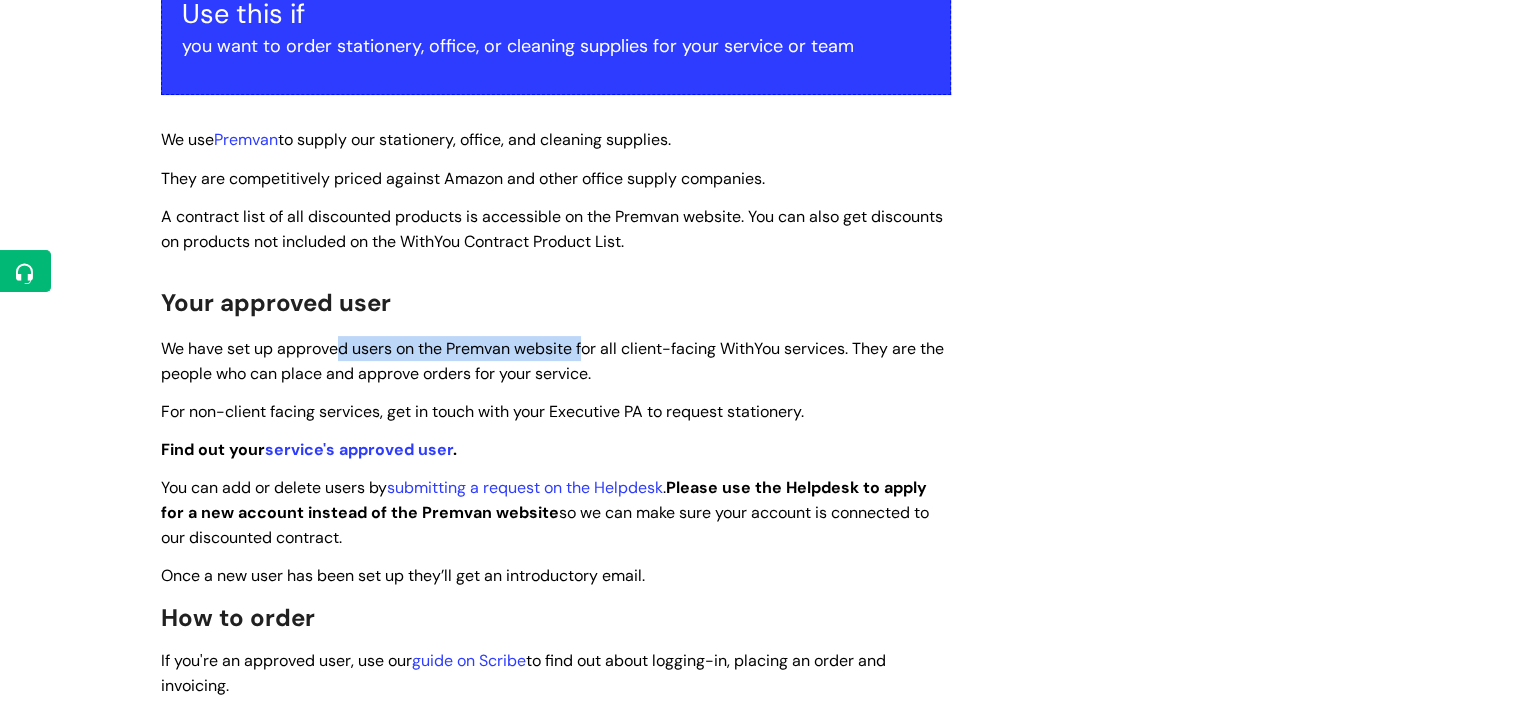 drag, startPoint x: 342, startPoint y: 356, endPoint x: 584, endPoint y: 349, distance: 242.10121 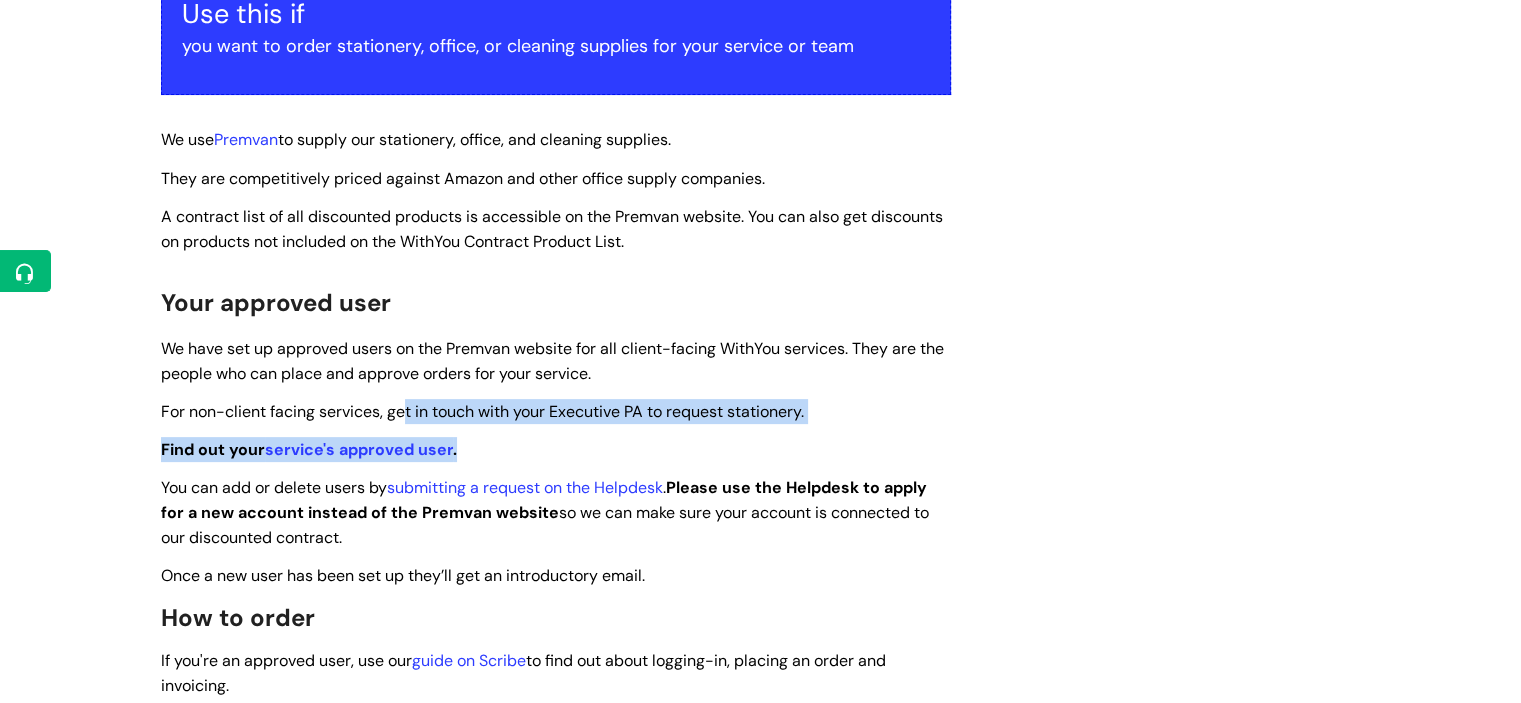 drag, startPoint x: 405, startPoint y: 403, endPoint x: 781, endPoint y: 439, distance: 377.71948 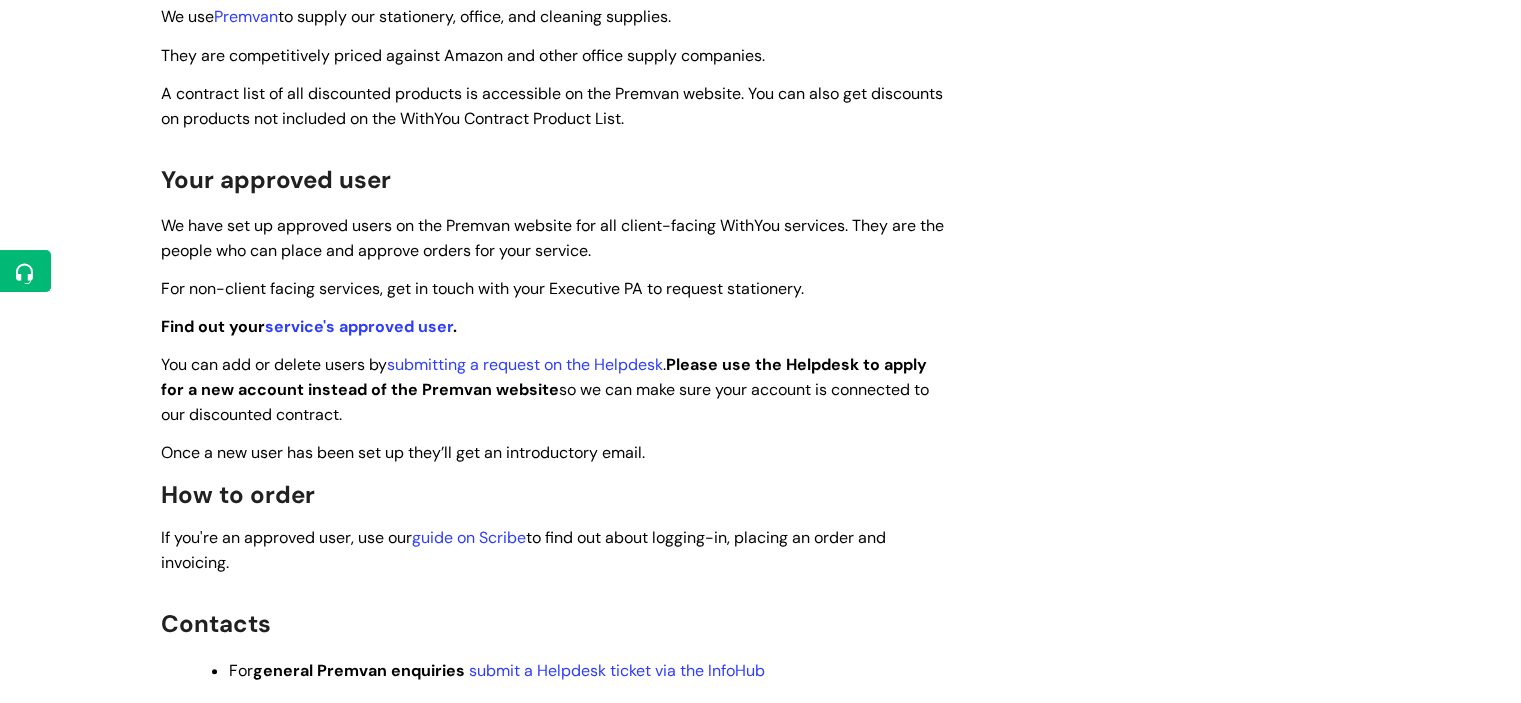 scroll, scrollTop: 579, scrollLeft: 0, axis: vertical 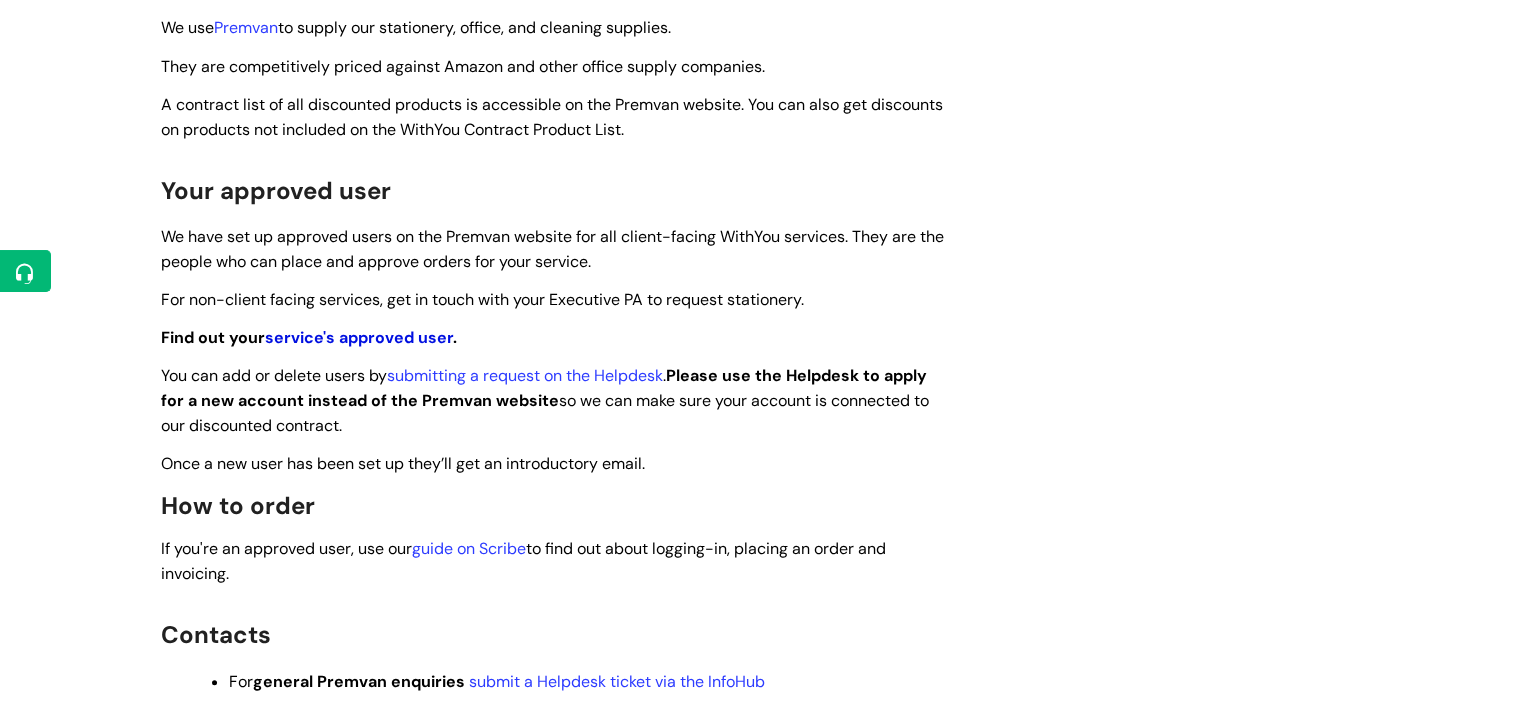 click on "service's approved user" at bounding box center [359, 337] 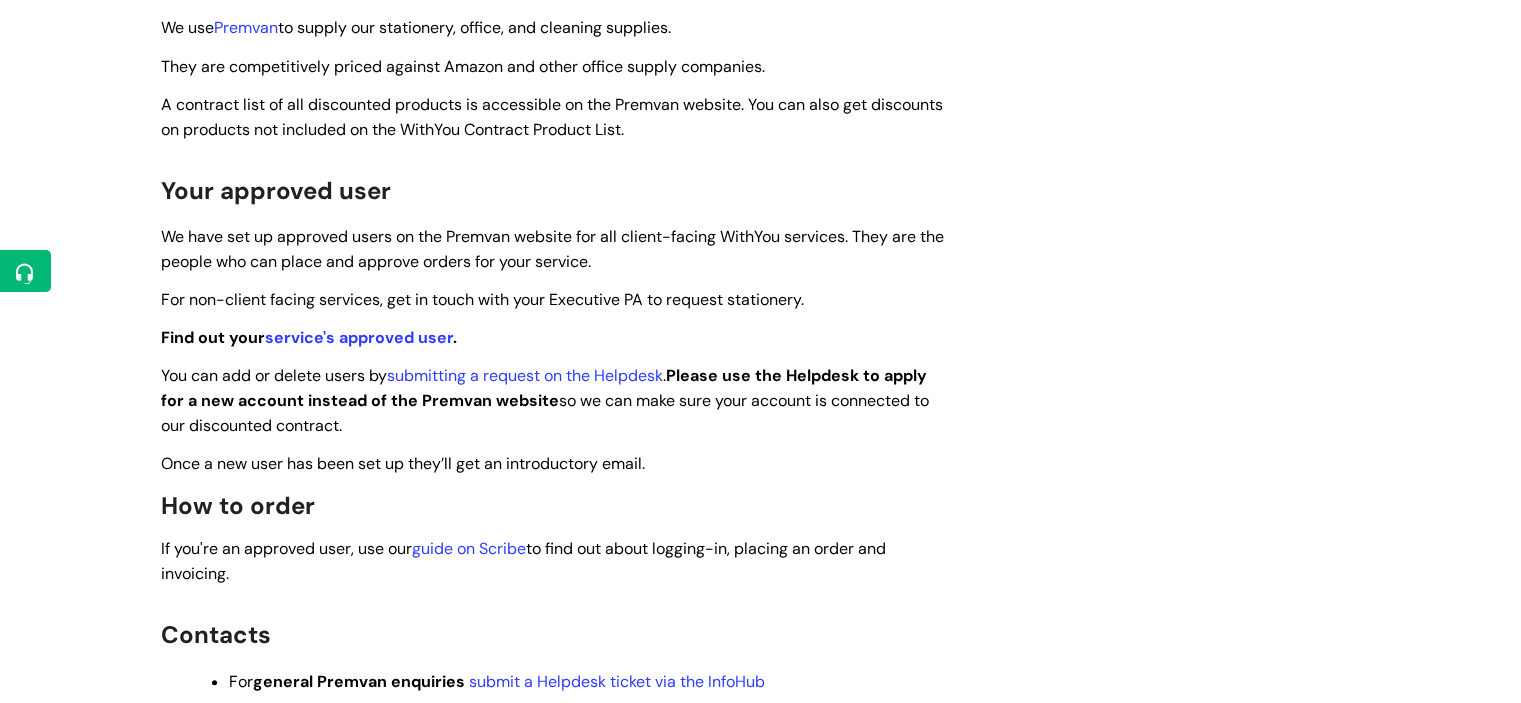 drag, startPoint x: 504, startPoint y: 236, endPoint x: 670, endPoint y: 263, distance: 168.18144 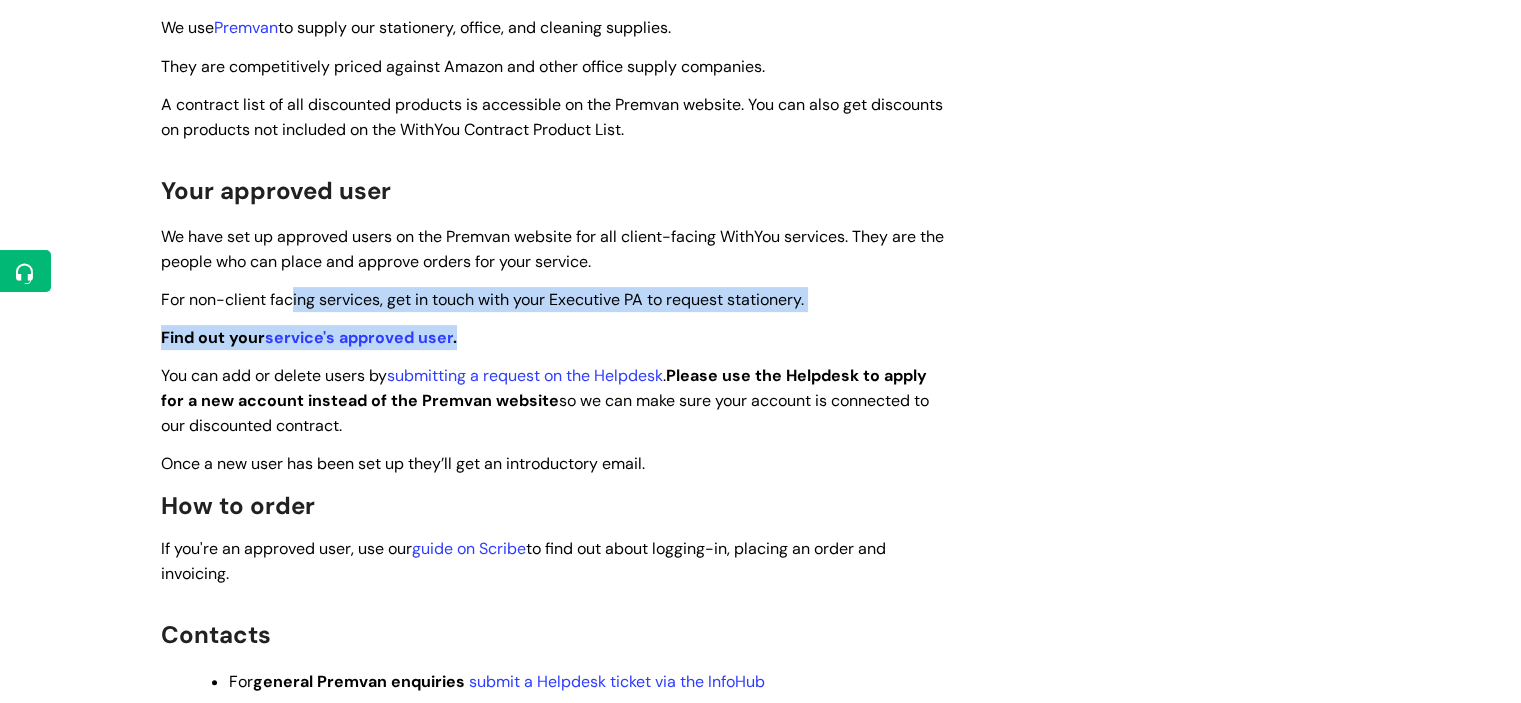 drag, startPoint x: 294, startPoint y: 291, endPoint x: 747, endPoint y: 319, distance: 453.86453 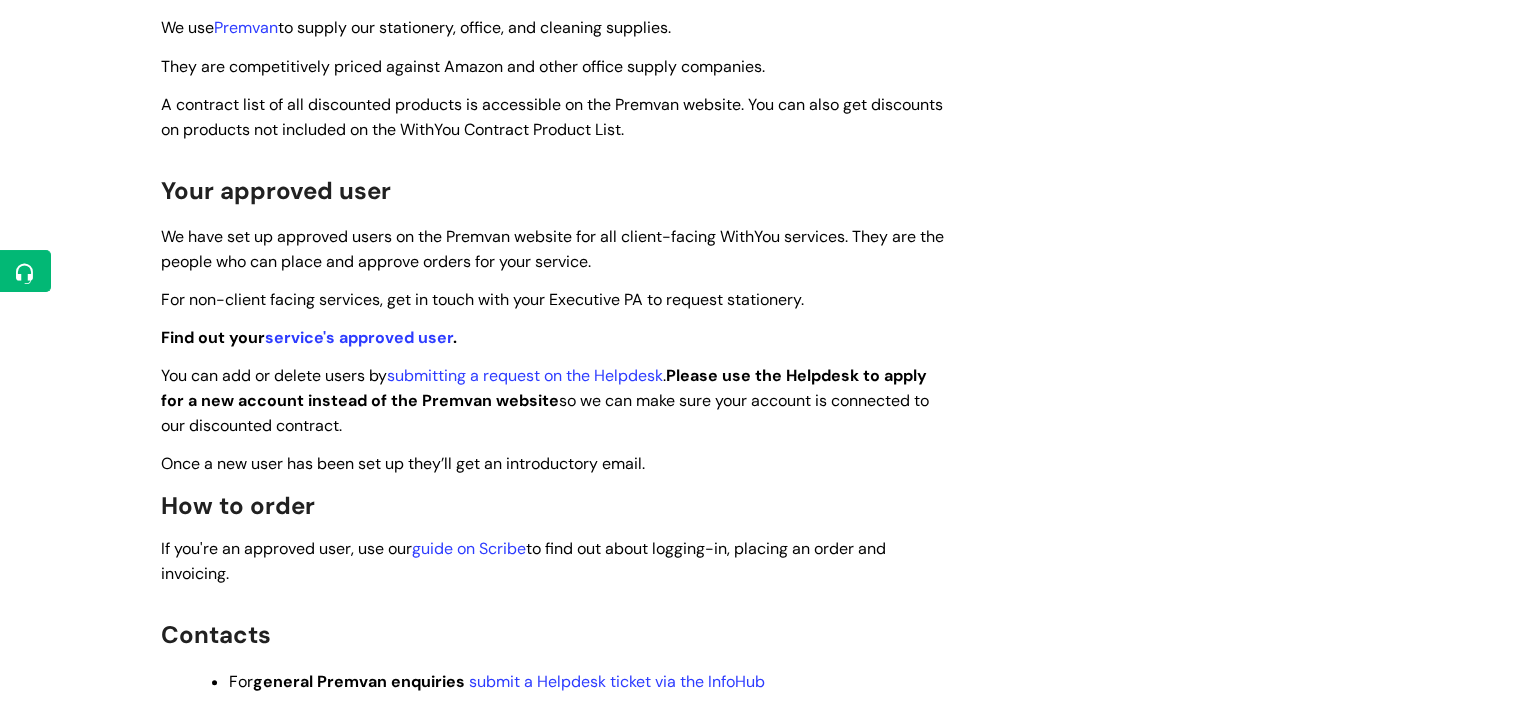 click on "Ordering stationery, office, and cleaning supplies
Modified on: Mon, 2 Jun, 2025 at 11:20 AM
Use this if you want to order stationery, office, or cleaning supplies for your service or team We use  Premvan  to supply our stationery, office, and cleaning supplies. They are competitively priced against Amazon and other office supply companies. A contract list of all discounted products is accessible on the Premvan website. You can also get discounts on products not included on the WithYou Contract Product List. Your approved user We have set up approved users on the Premvan website for all client-facing WithYou services. They are the people who can place and approve orders for your service.  Find out your  ." at bounding box center (761, 354) 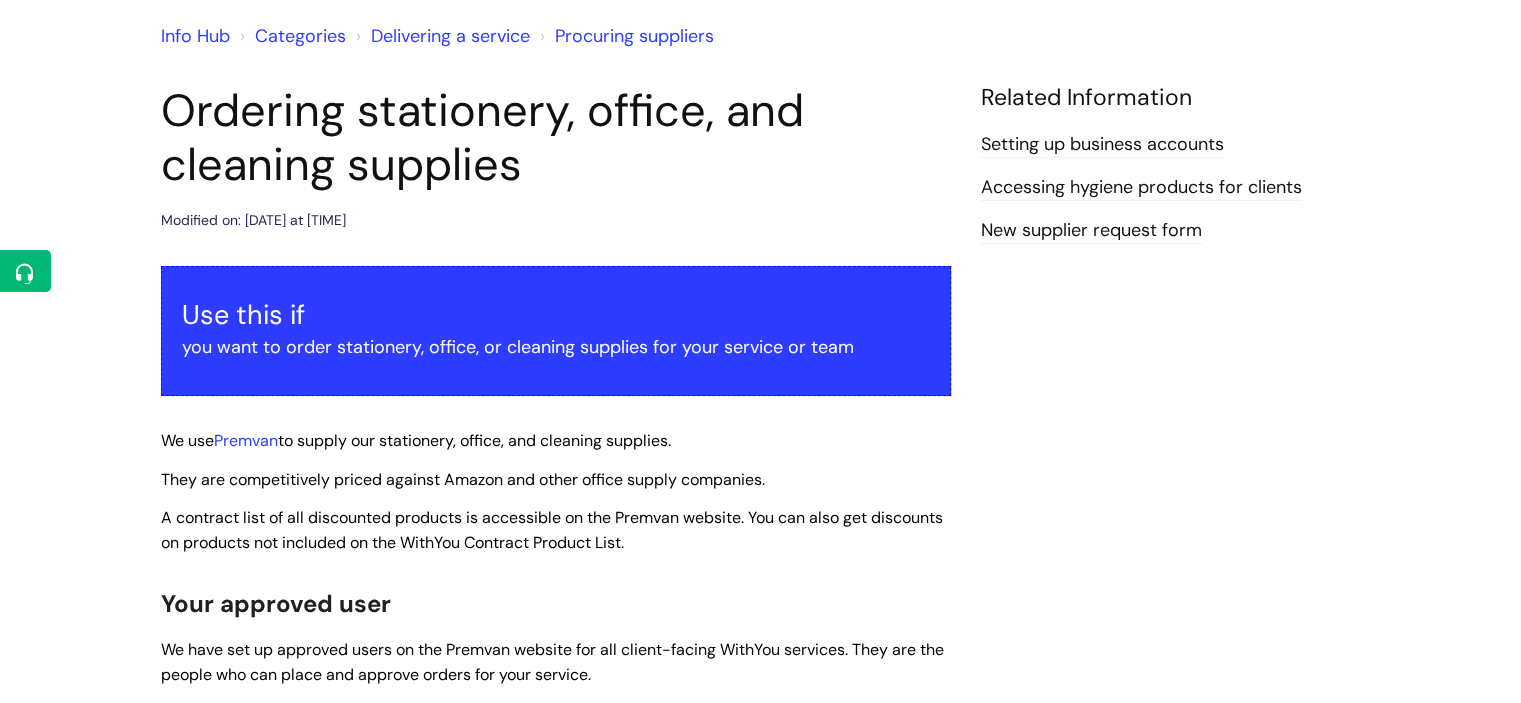 scroll, scrollTop: 164, scrollLeft: 0, axis: vertical 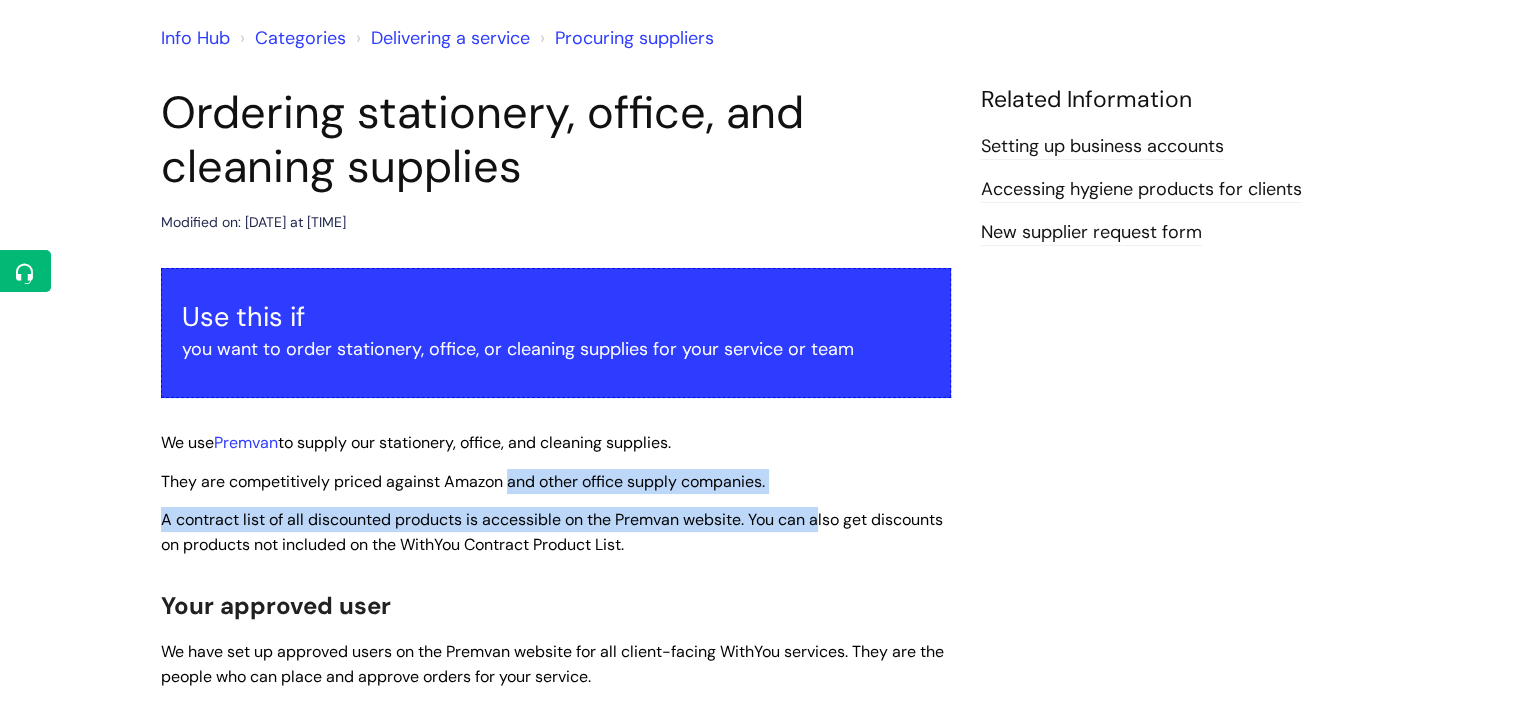 drag, startPoint x: 511, startPoint y: 485, endPoint x: 824, endPoint y: 494, distance: 313.12936 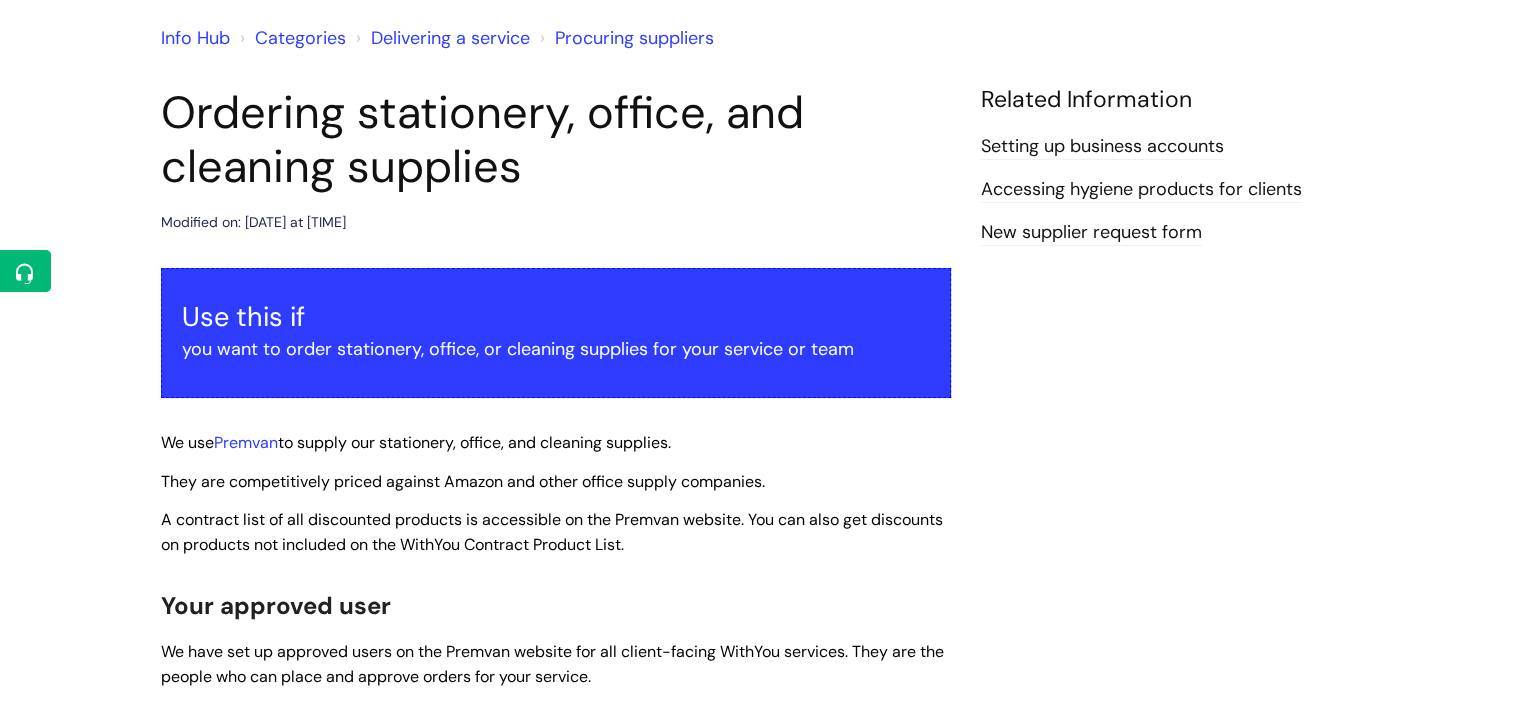 click on "Ordering stationery, office, and cleaning supplies" at bounding box center (556, 140) 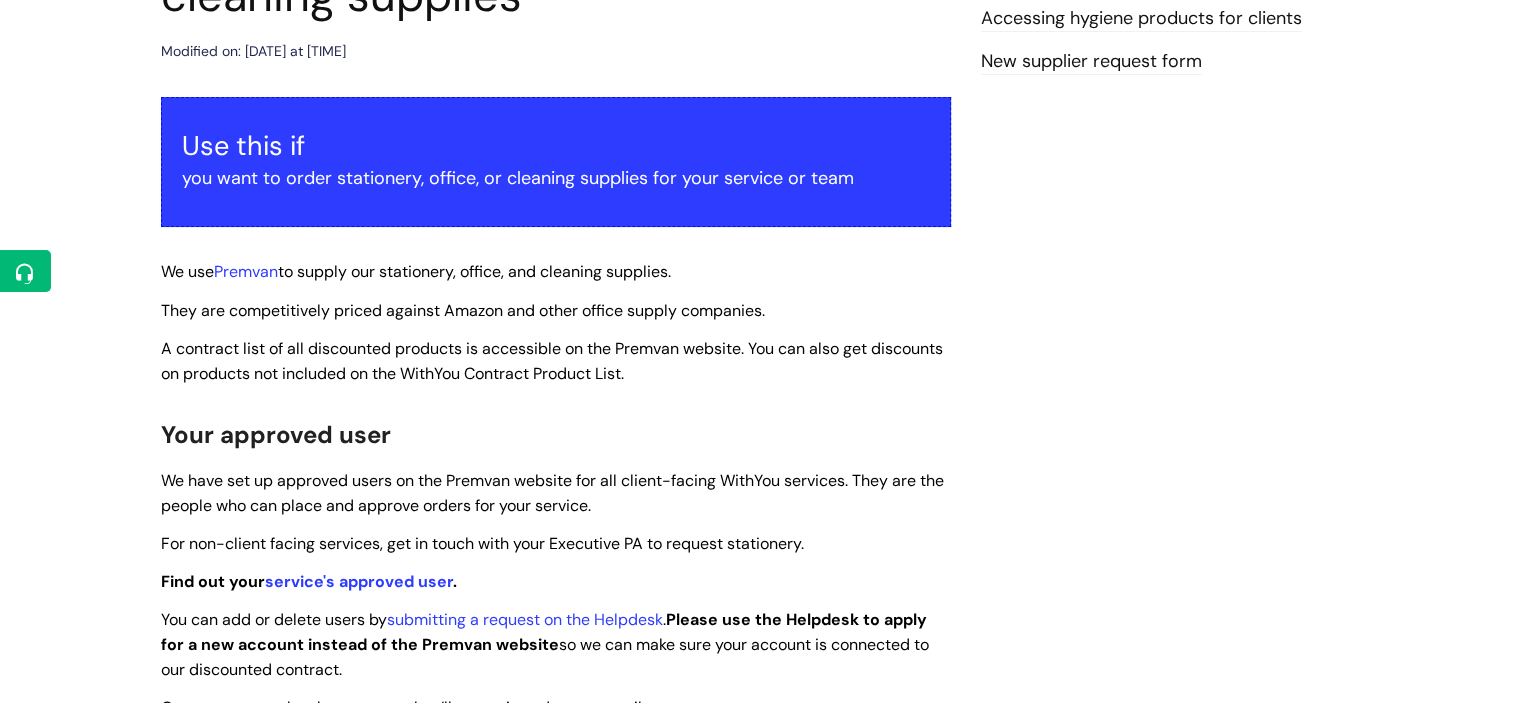 scroll, scrollTop: 336, scrollLeft: 0, axis: vertical 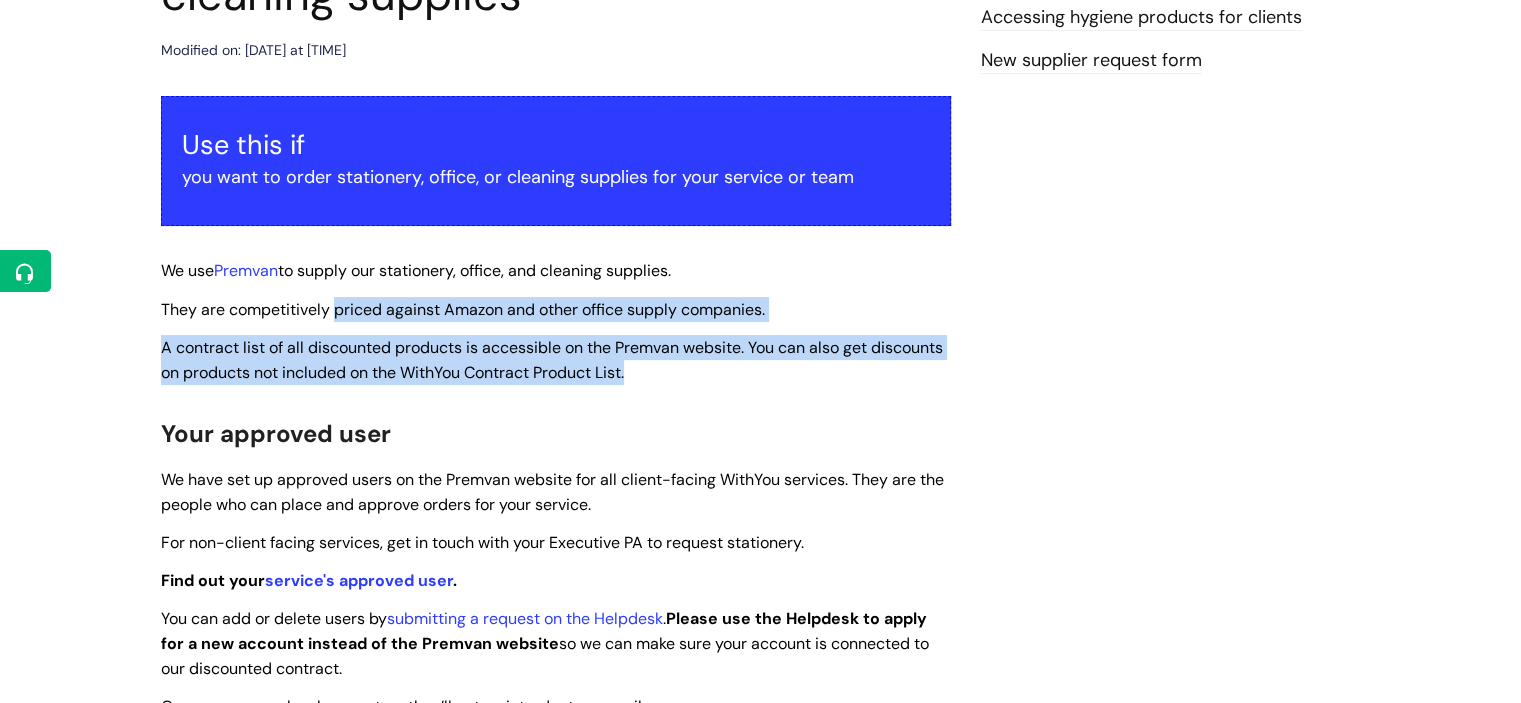 drag, startPoint x: 336, startPoint y: 315, endPoint x: 692, endPoint y: 381, distance: 362.06628 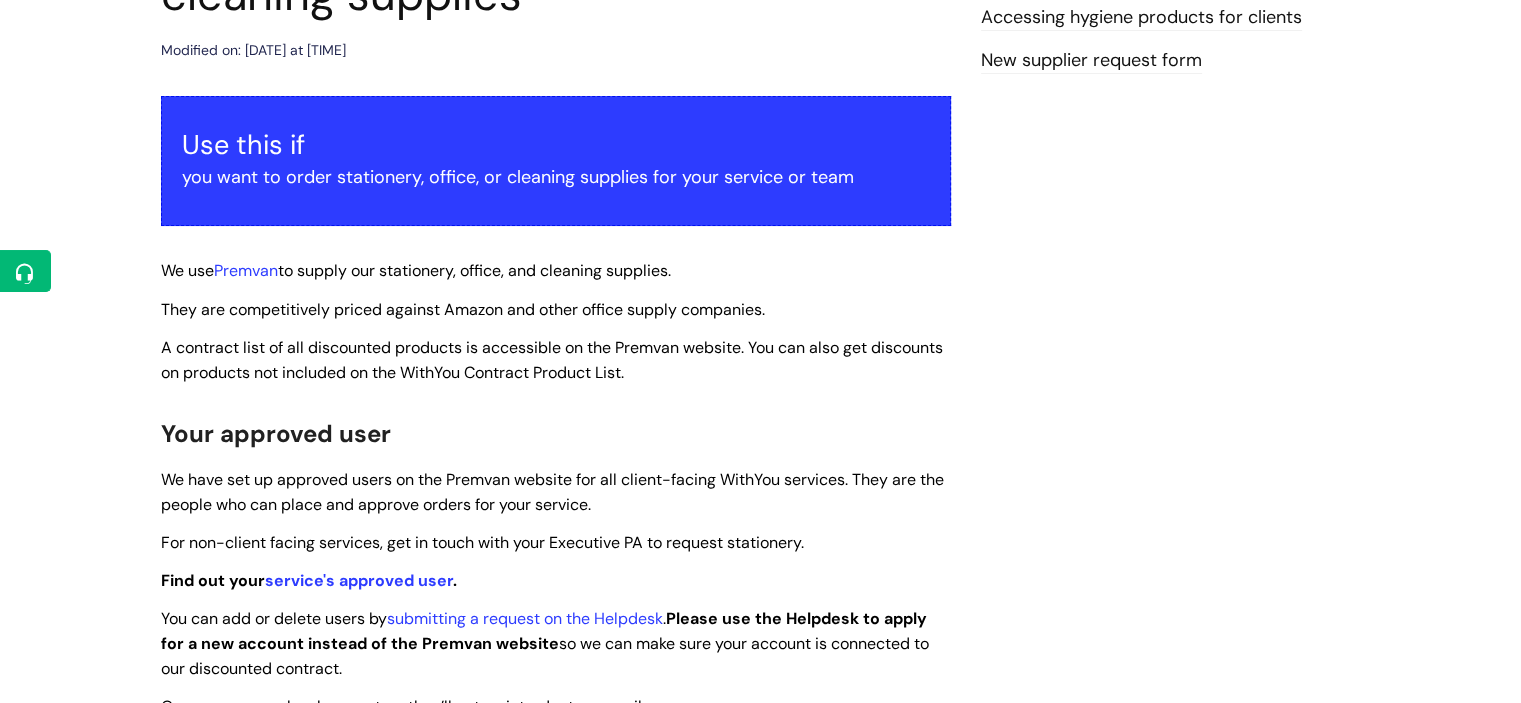click on "Your approved user" at bounding box center [556, 432] 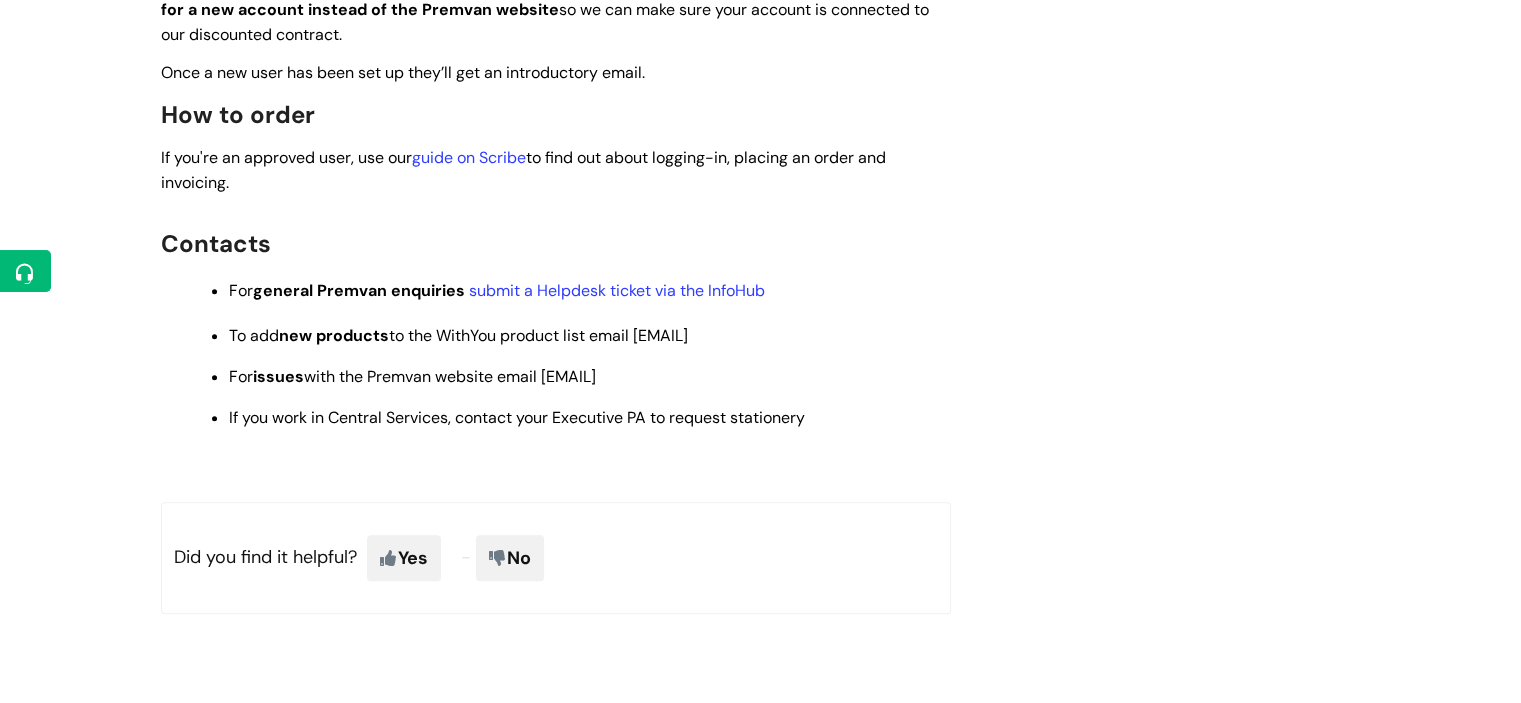 scroll, scrollTop: 0, scrollLeft: 0, axis: both 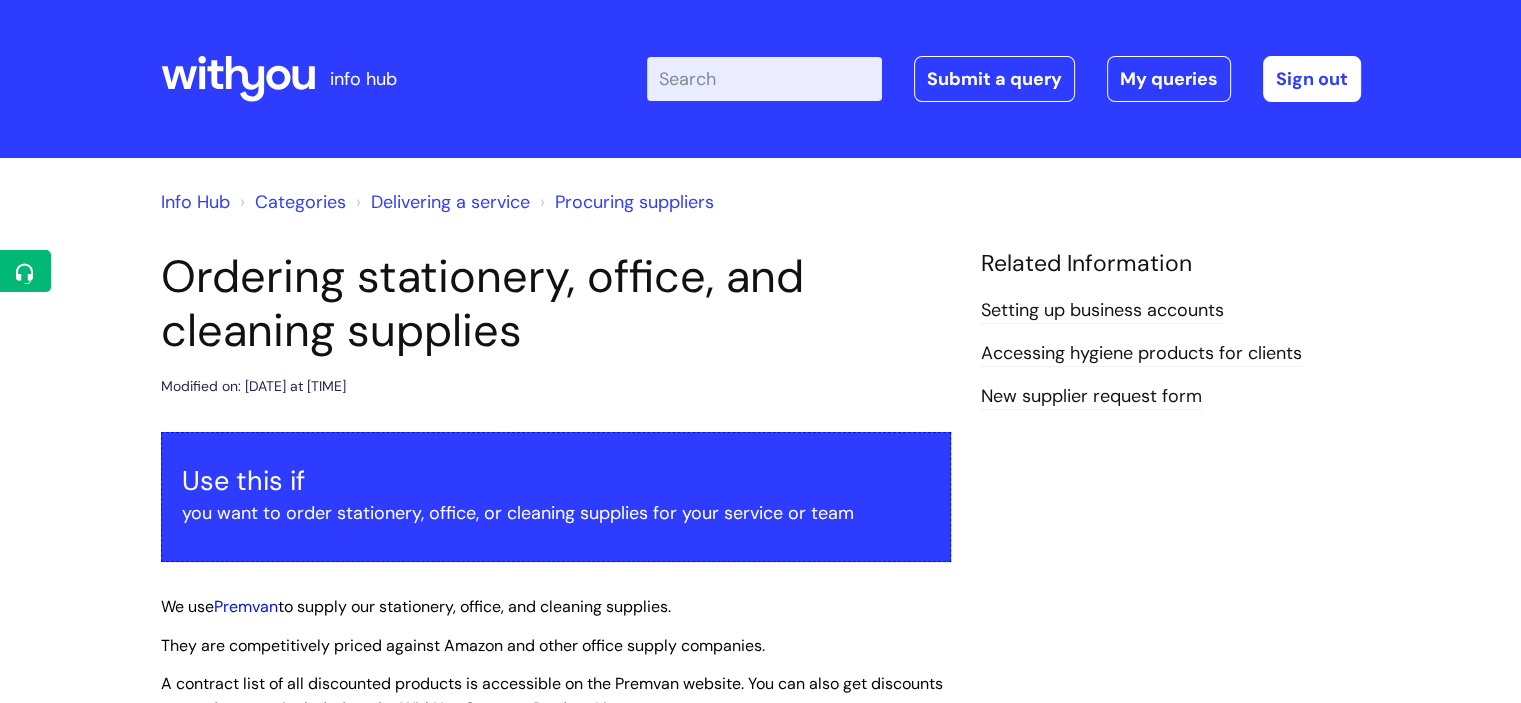 click on "Premvan" at bounding box center [246, 606] 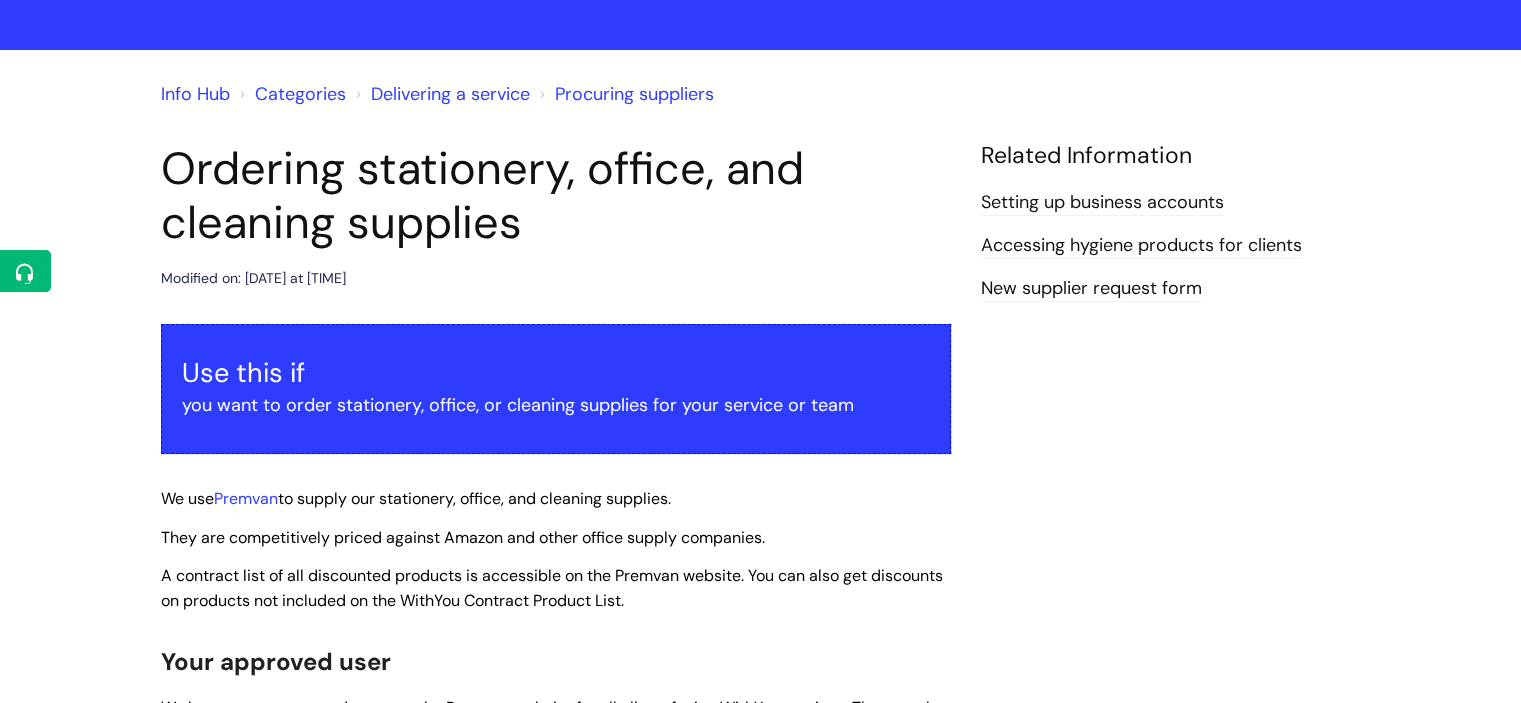 scroll, scrollTop: 0, scrollLeft: 0, axis: both 